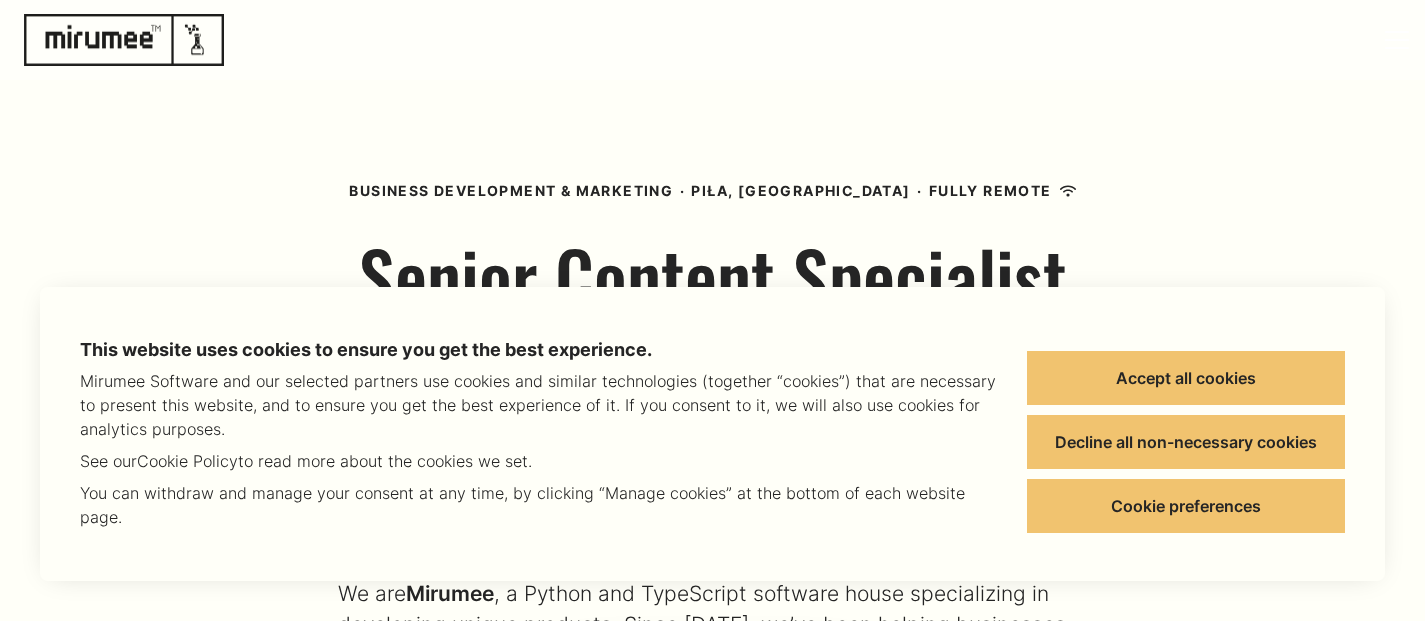 scroll, scrollTop: 0, scrollLeft: 0, axis: both 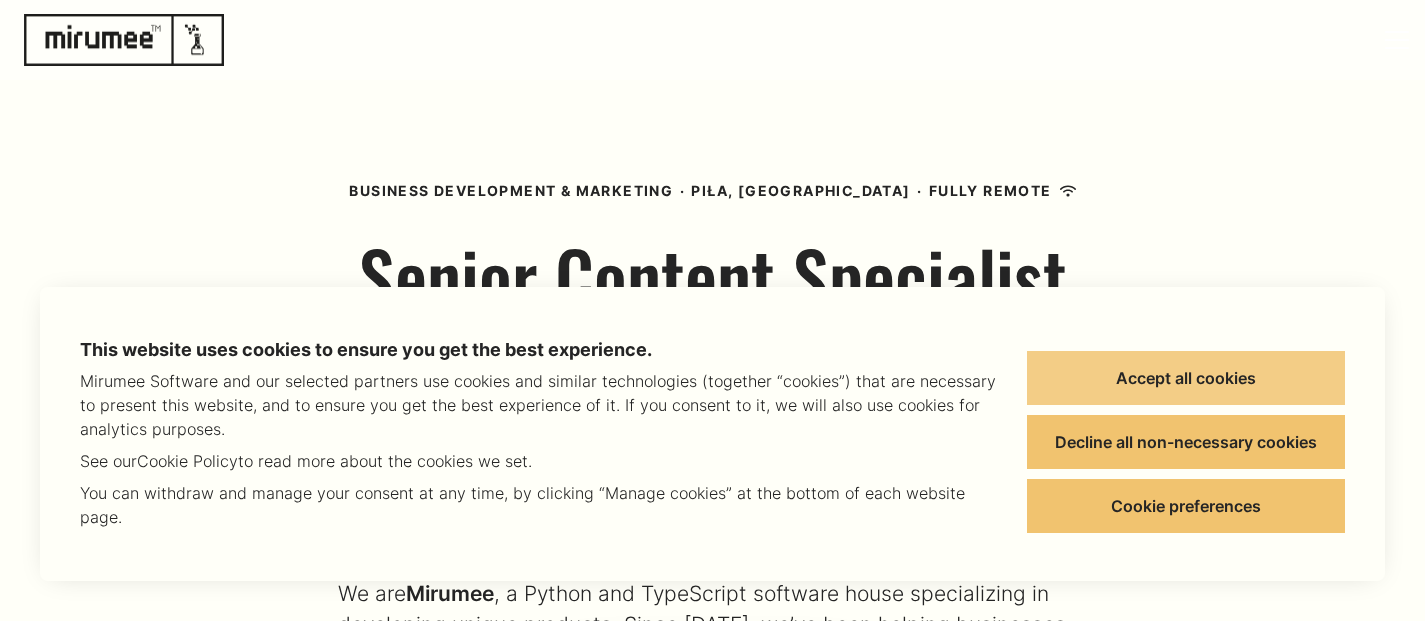 click on "Accept all cookies" at bounding box center [1186, 378] 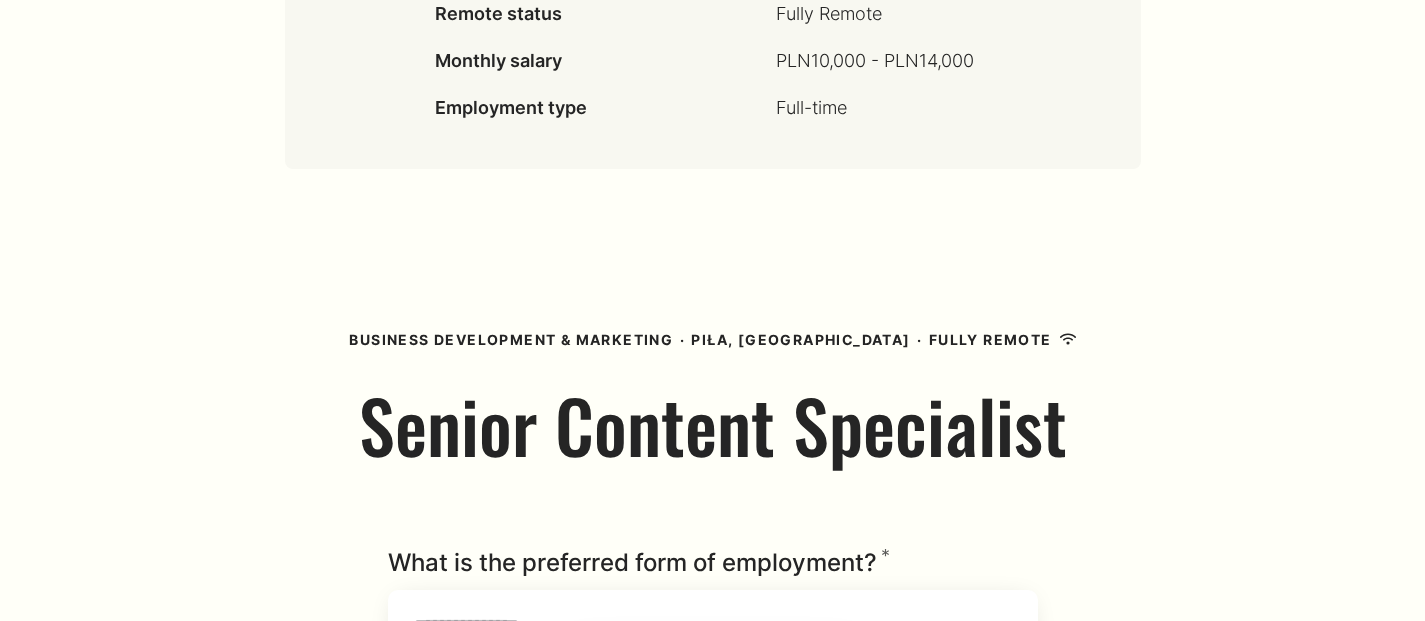 scroll, scrollTop: 3645, scrollLeft: 0, axis: vertical 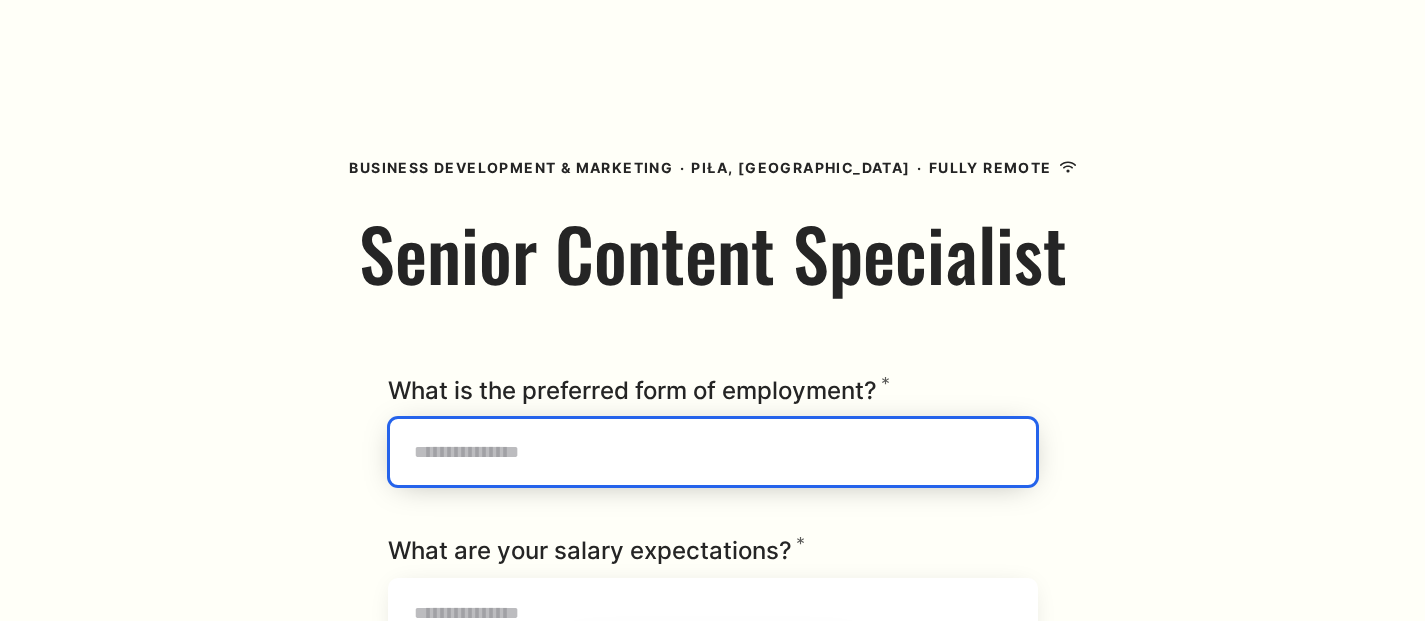 click on "What is the preferred form of employment? * Required" at bounding box center [713, 452] 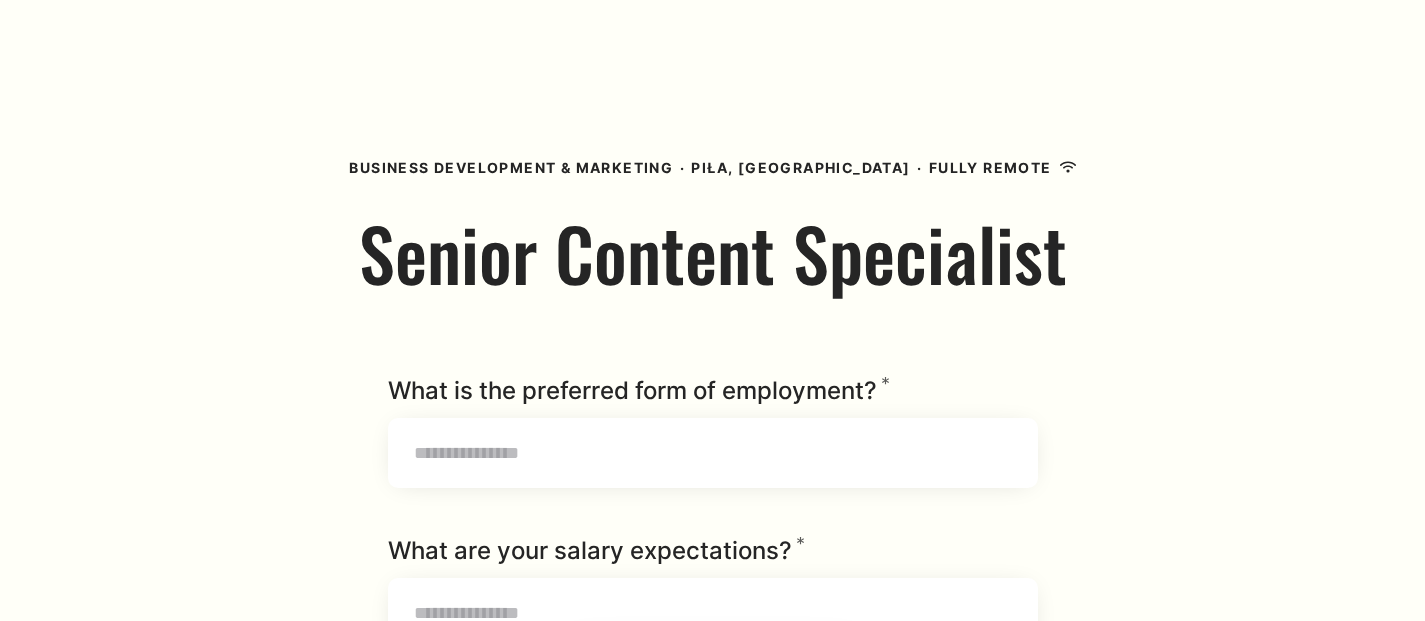 drag, startPoint x: 917, startPoint y: 363, endPoint x: 357, endPoint y: 359, distance: 560.0143 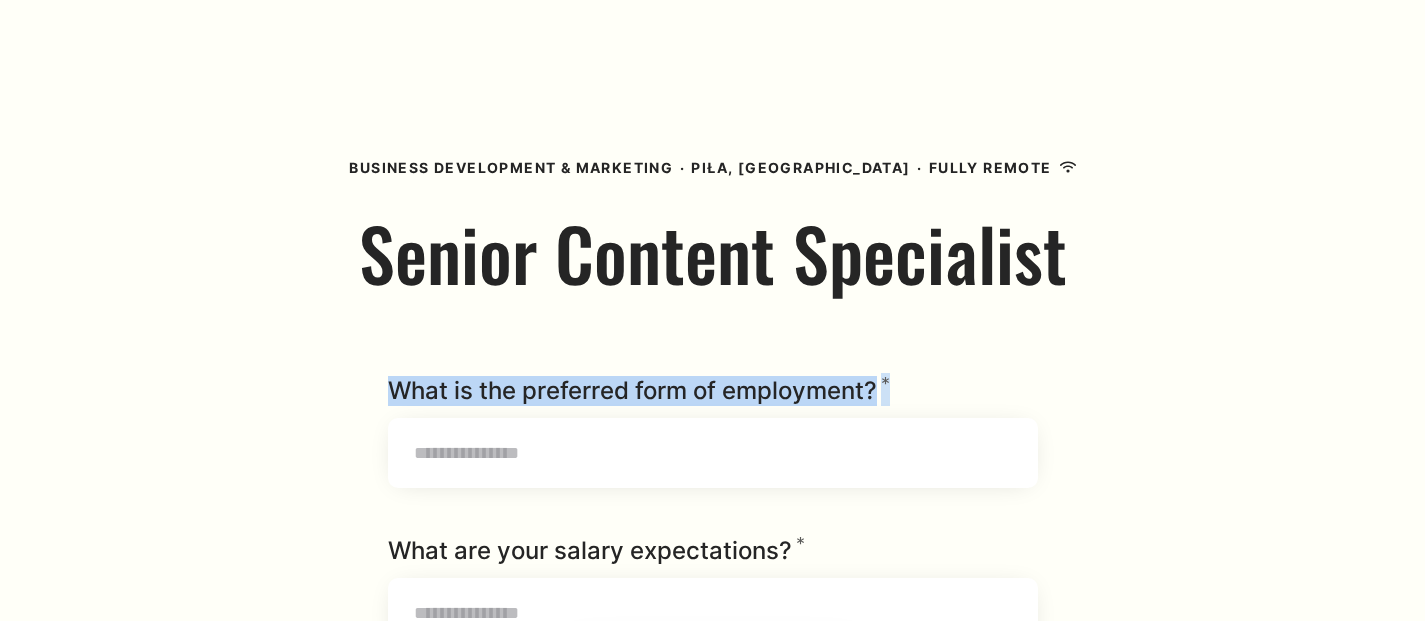 drag, startPoint x: 417, startPoint y: 362, endPoint x: 918, endPoint y: 364, distance: 501.004 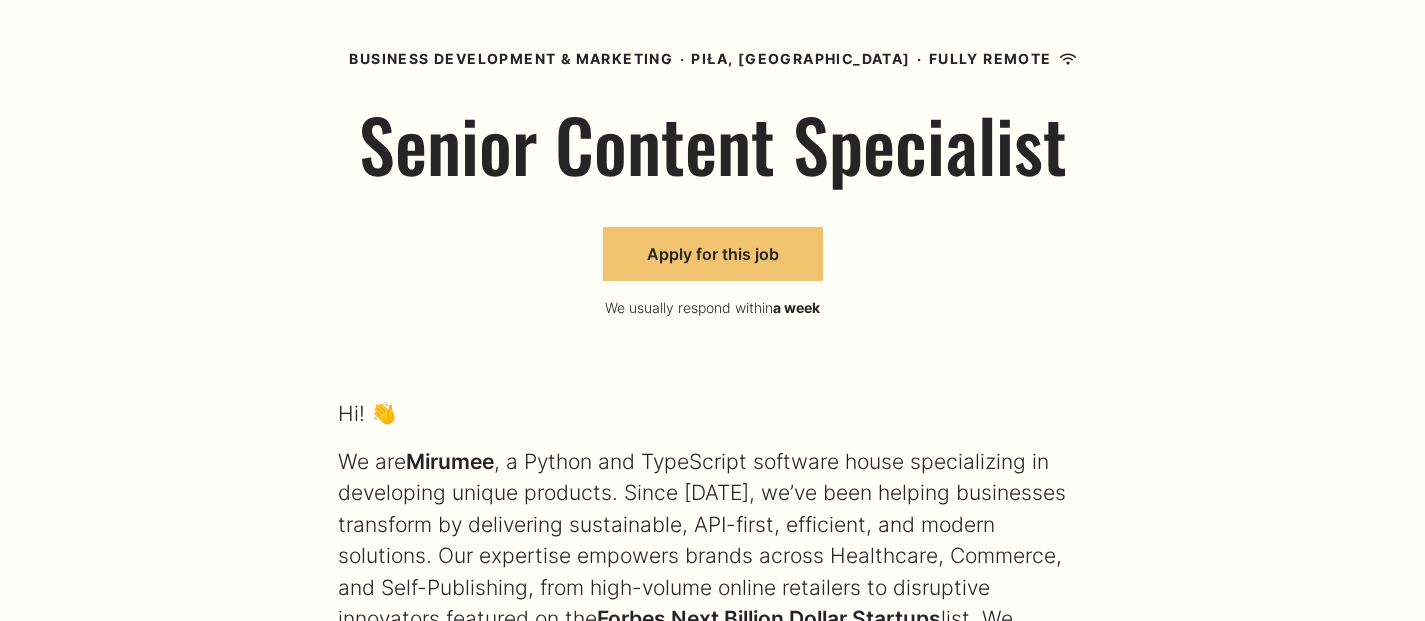 scroll, scrollTop: 181, scrollLeft: 0, axis: vertical 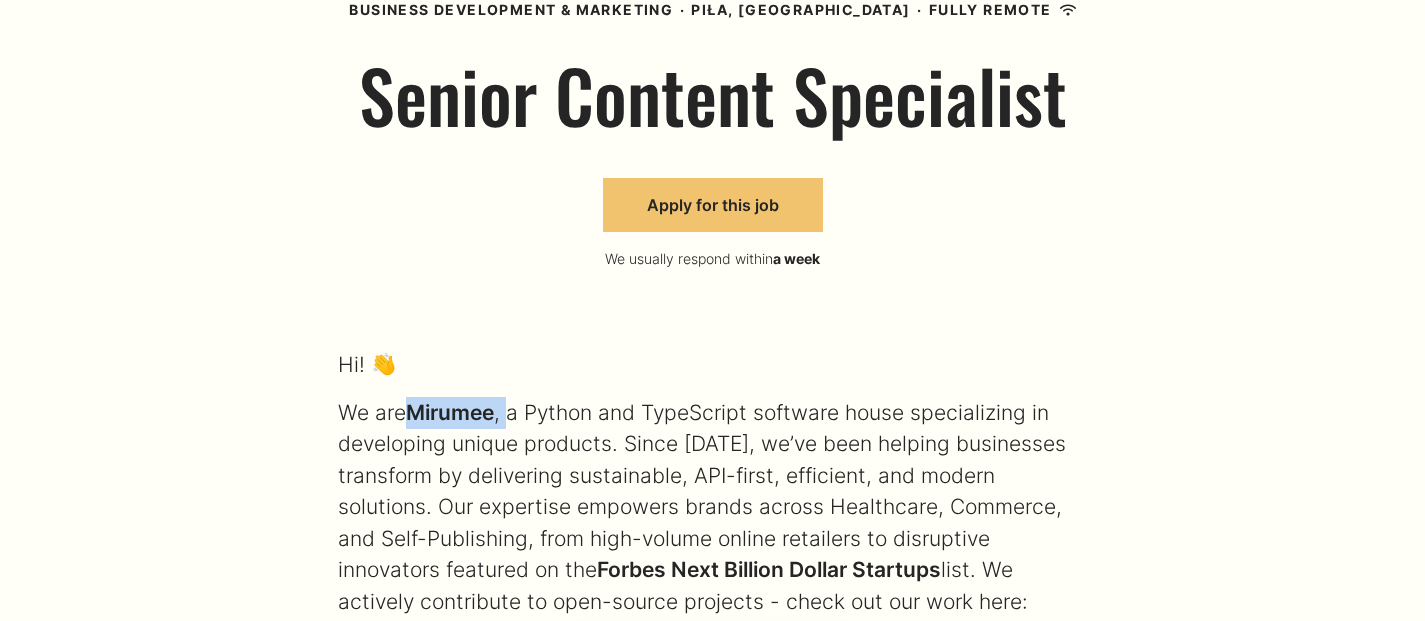 drag, startPoint x: 508, startPoint y: 412, endPoint x: 411, endPoint y: 411, distance: 97.00516 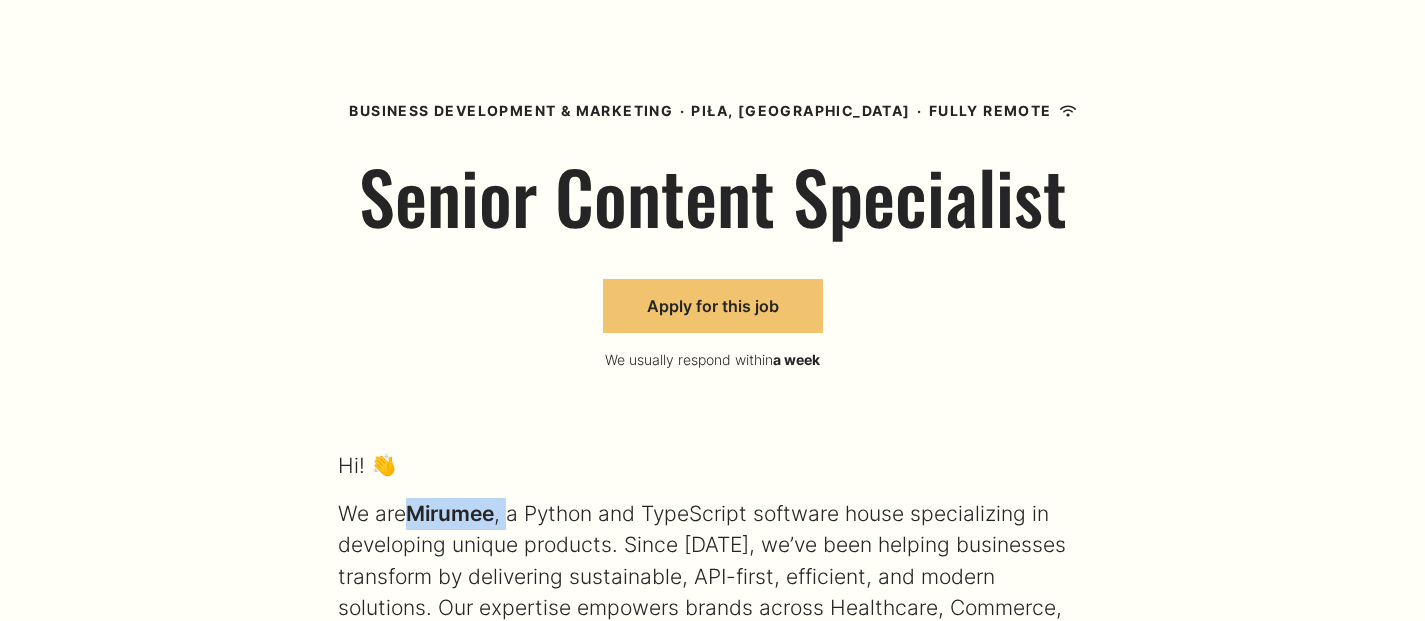 scroll, scrollTop: 0, scrollLeft: 0, axis: both 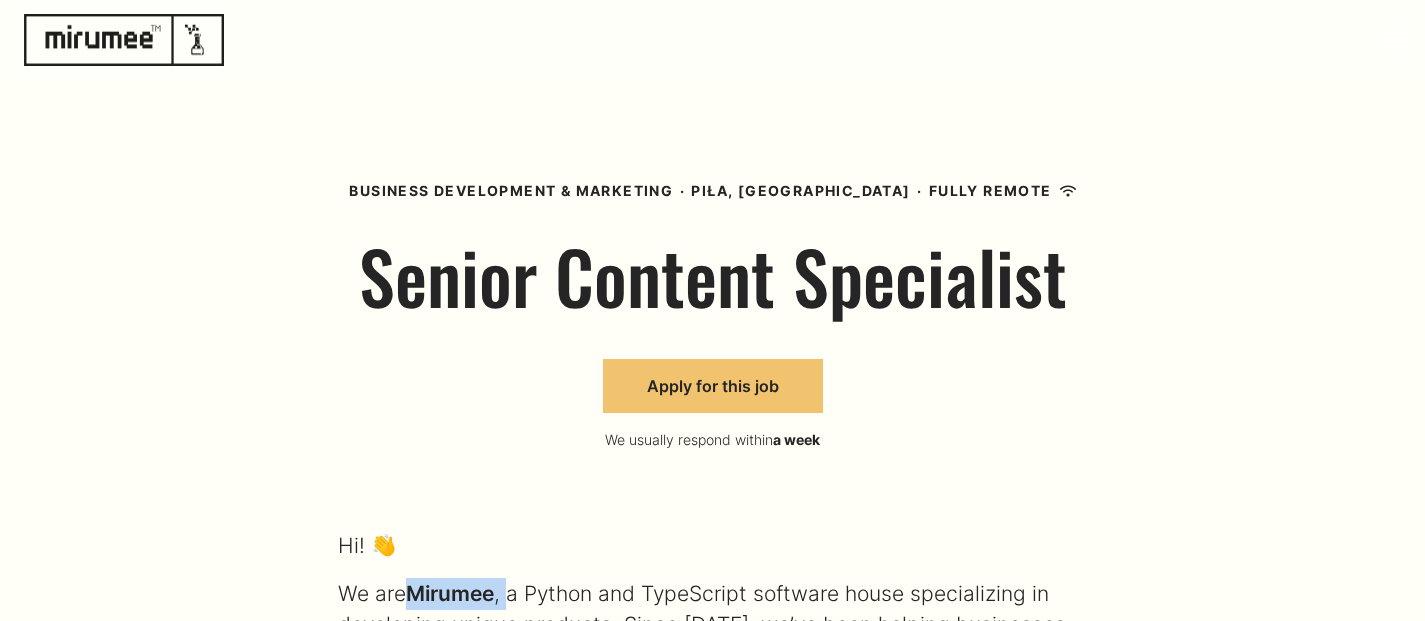 click at bounding box center [124, 40] 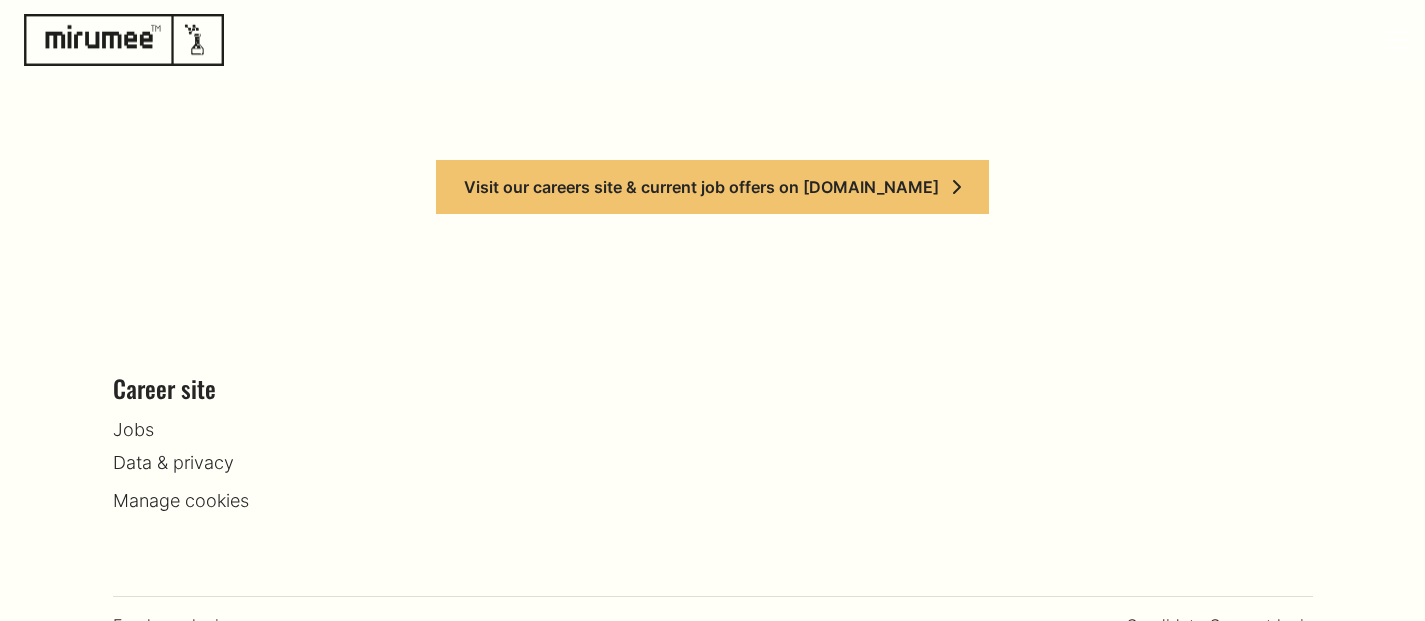 drag, startPoint x: 101, startPoint y: 43, endPoint x: 118, endPoint y: 26, distance: 24.04163 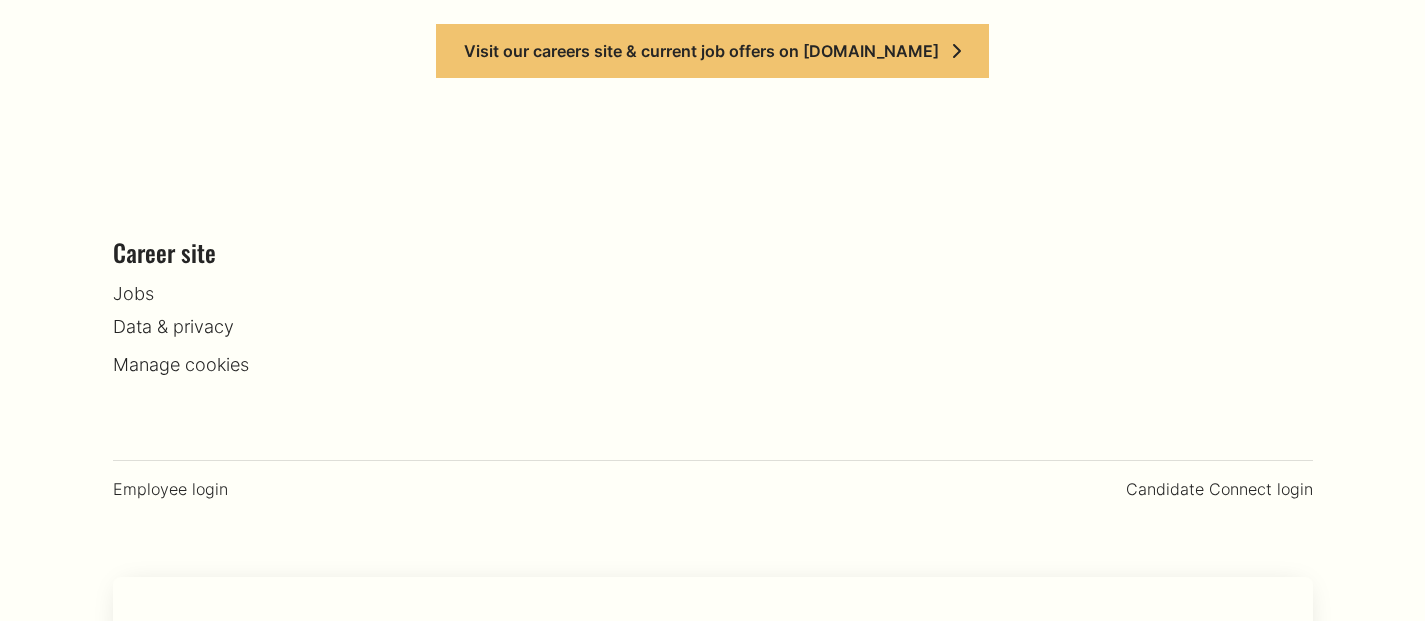scroll, scrollTop: 0, scrollLeft: 0, axis: both 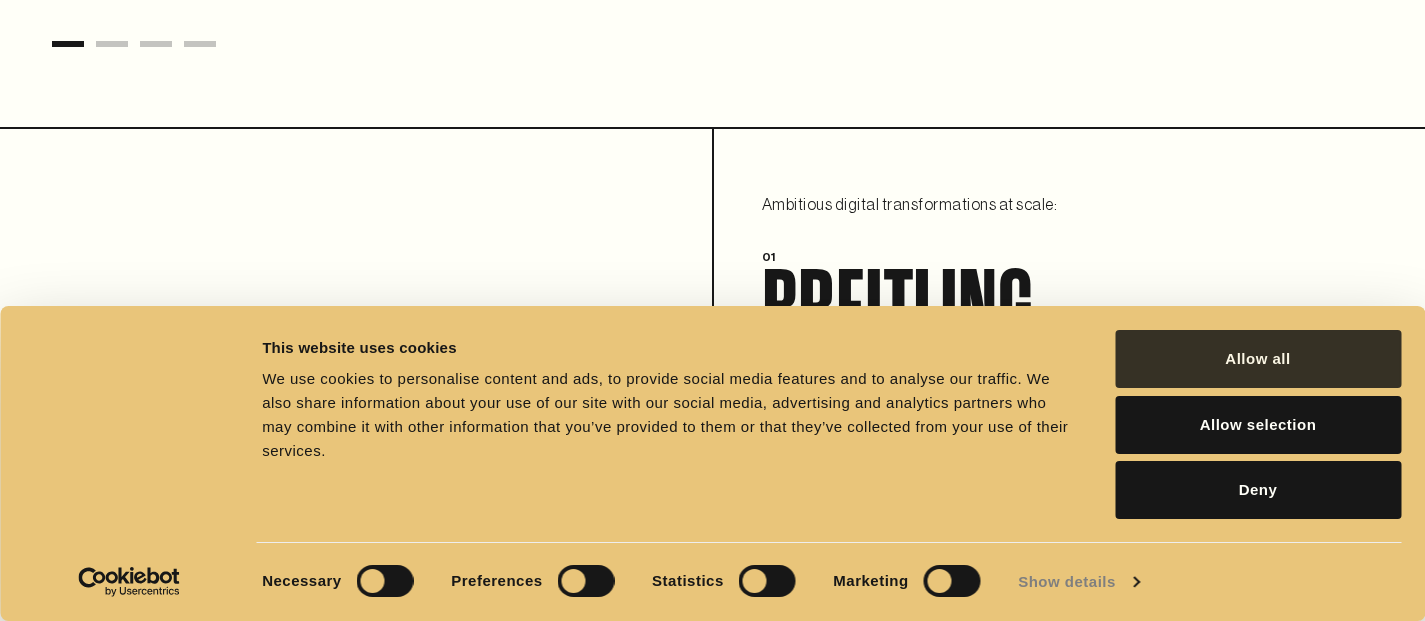 click on "Allow all" at bounding box center (1258, 359) 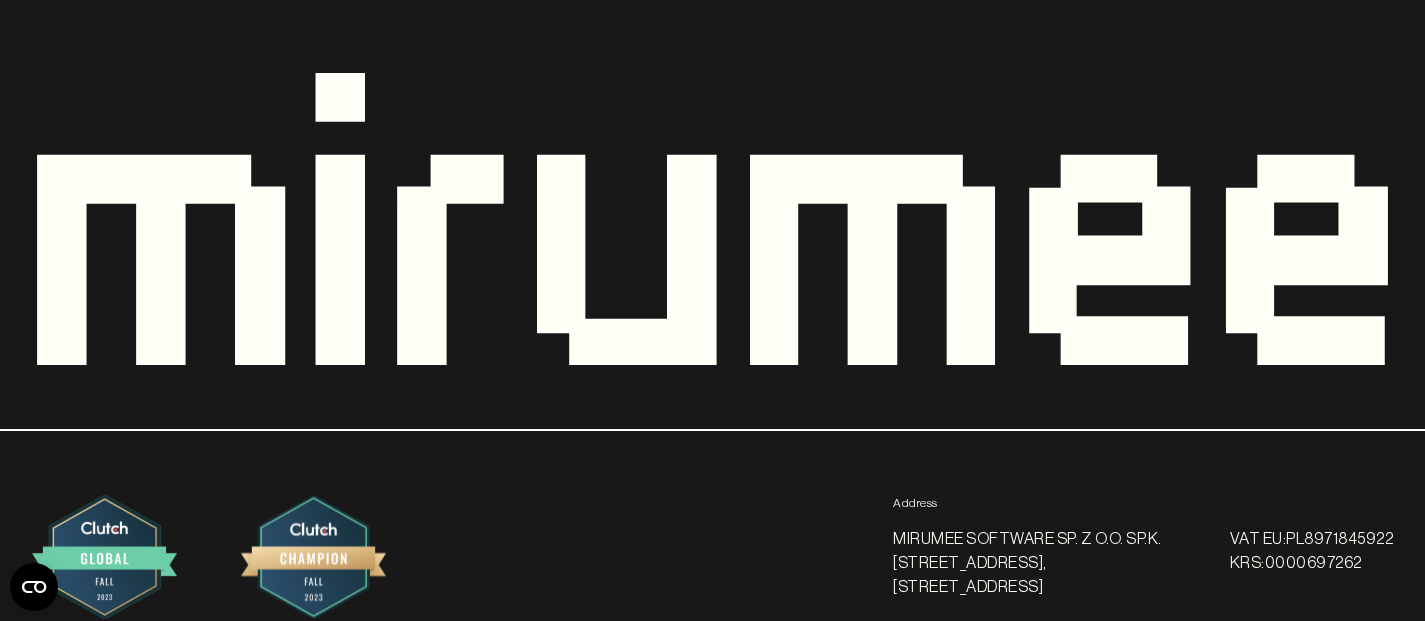 scroll, scrollTop: 5991, scrollLeft: 0, axis: vertical 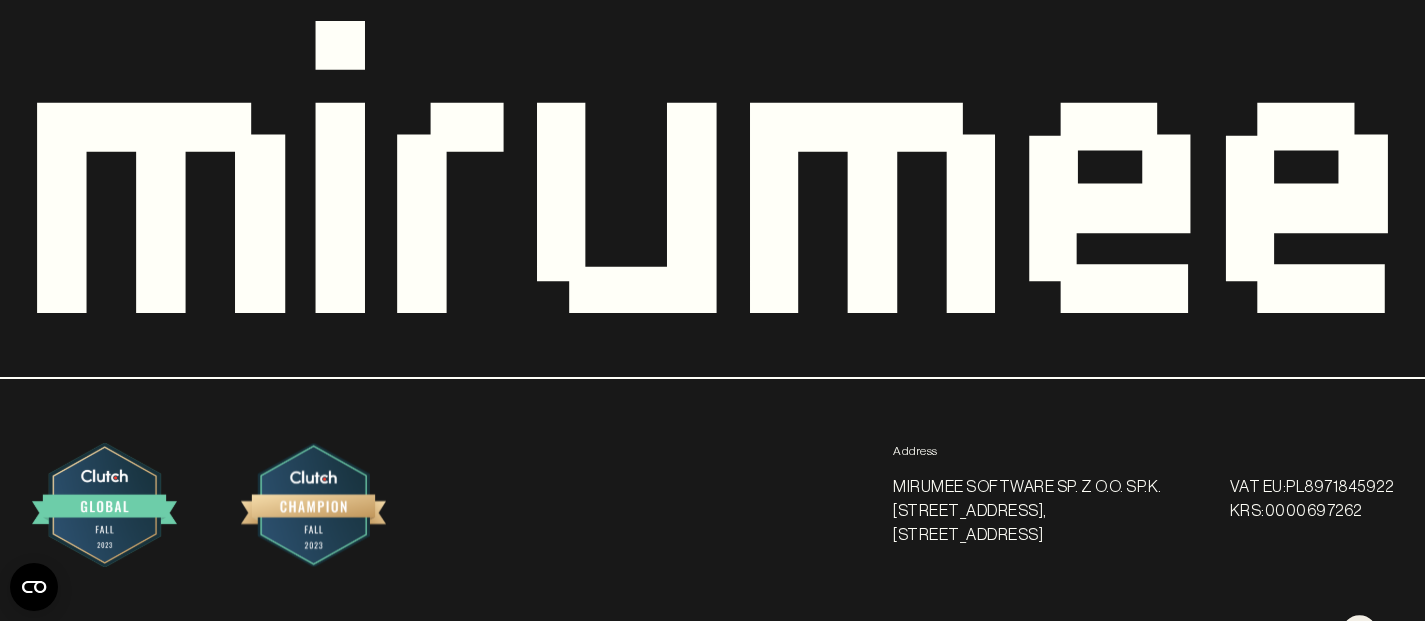 click at bounding box center (32, 633) 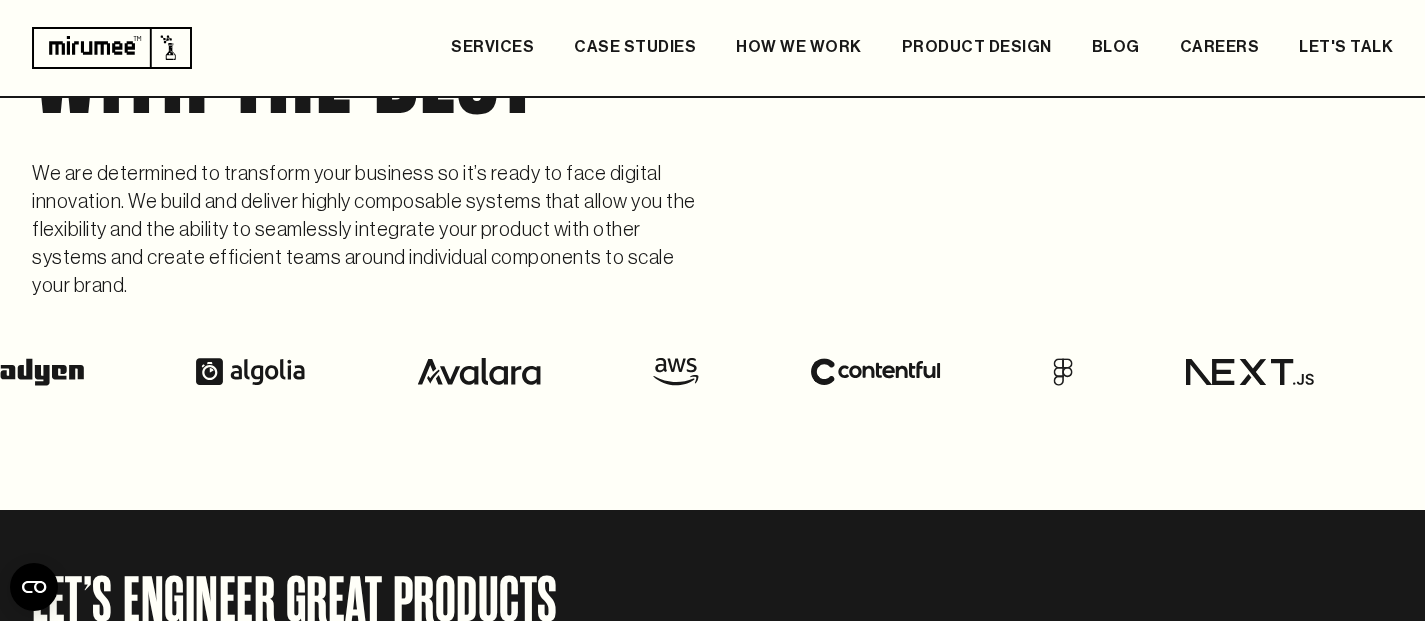 scroll, scrollTop: 4546, scrollLeft: 0, axis: vertical 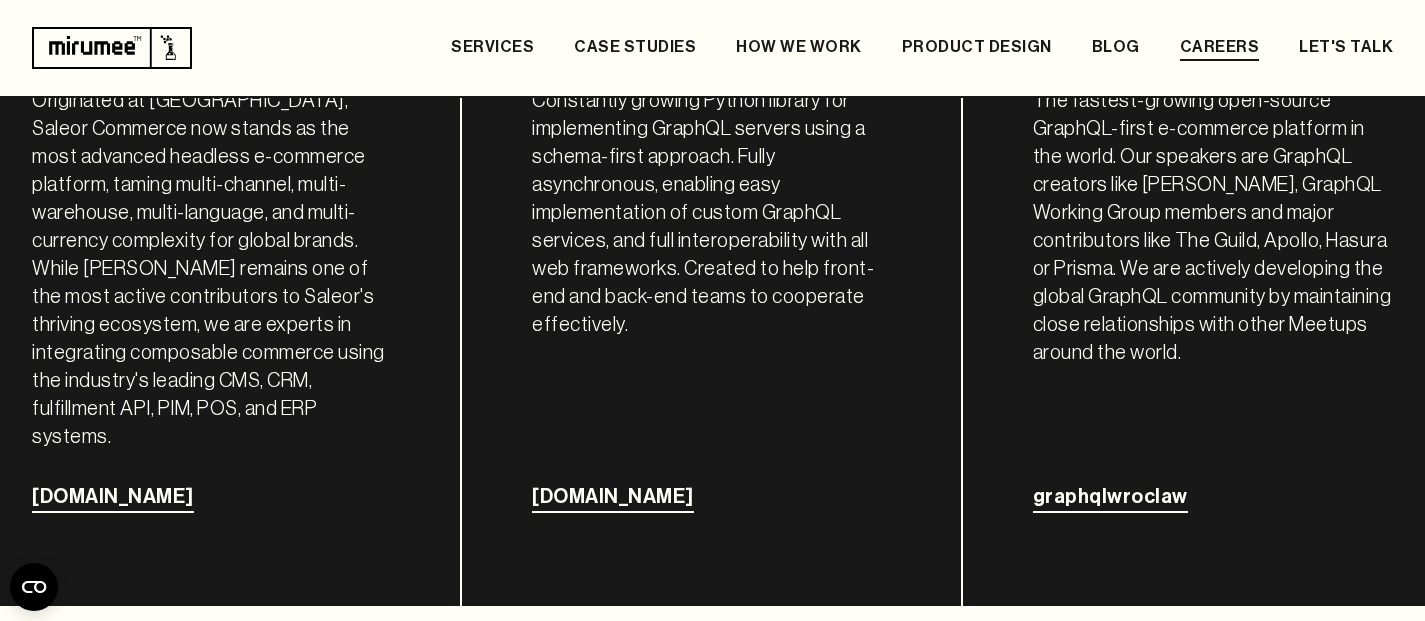 click on "CAREERS" at bounding box center (1220, 48) 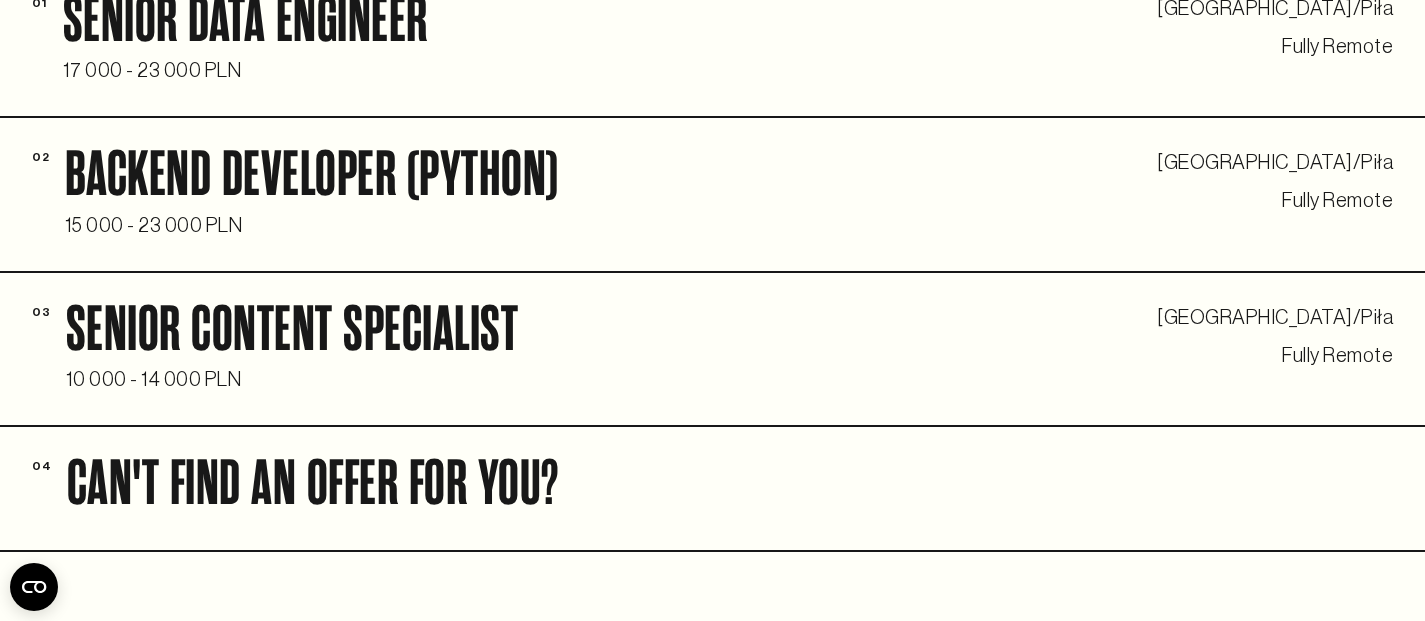 scroll, scrollTop: 849, scrollLeft: 0, axis: vertical 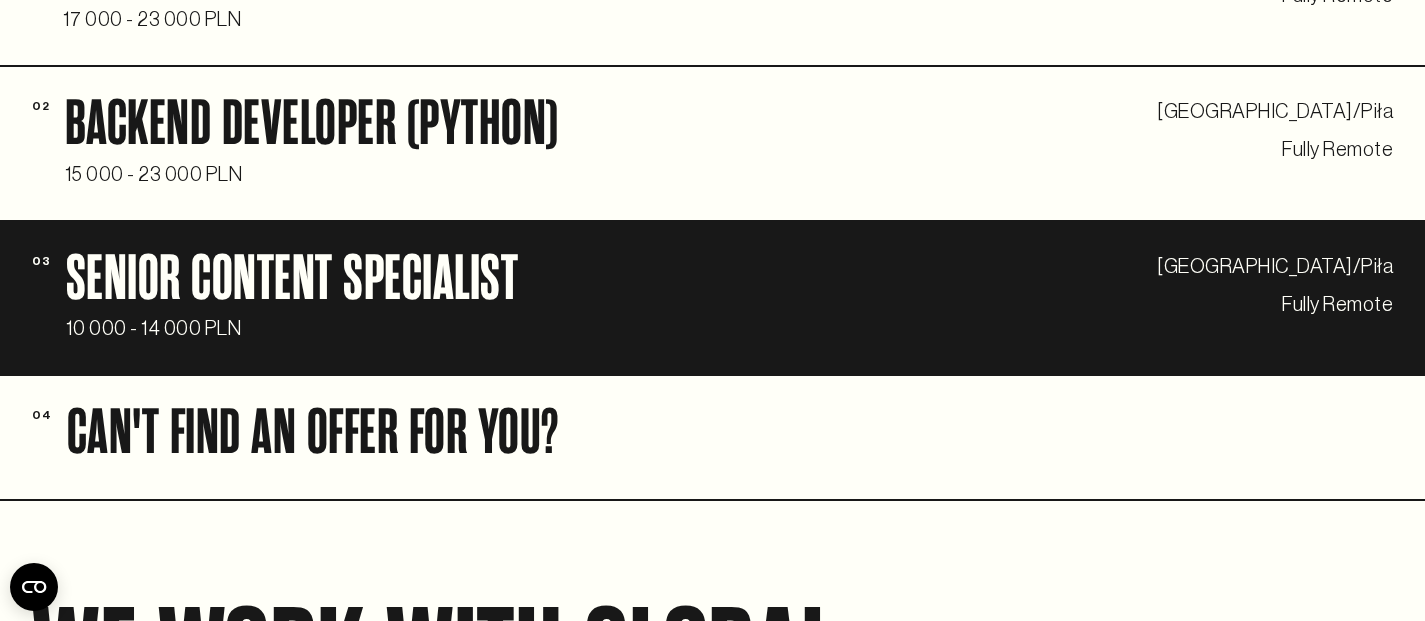 click on "Fully remote" at bounding box center [1275, 309] 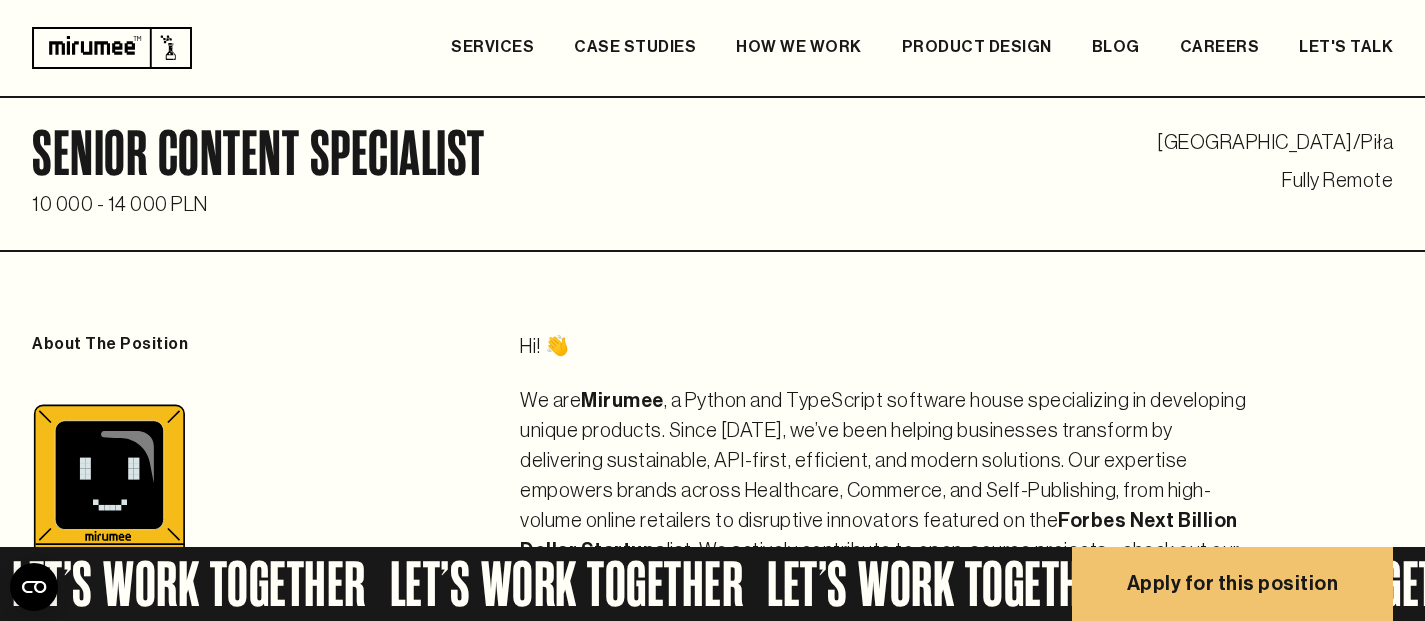 scroll, scrollTop: 0, scrollLeft: 0, axis: both 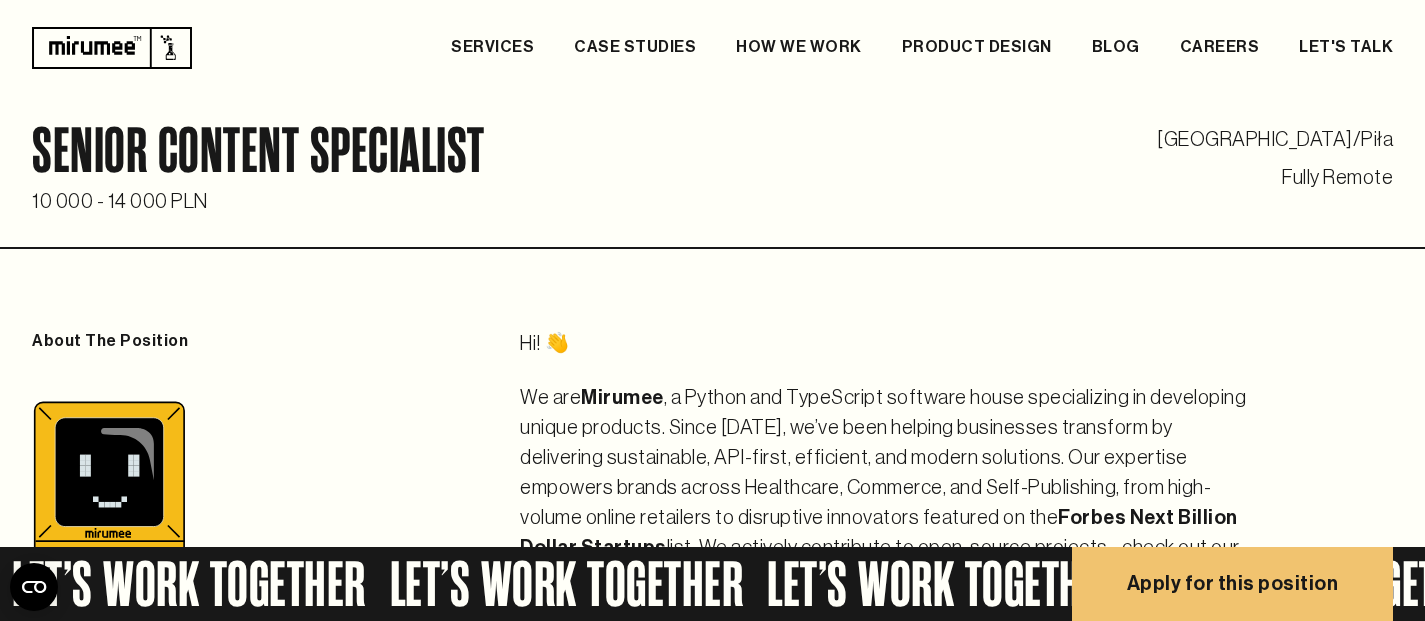 click on "Senior Content Specialist 10 000 -
14 000 PLN Wrocław/Piła / fully Wrocław/Piła Fully remote" at bounding box center (712, 171) 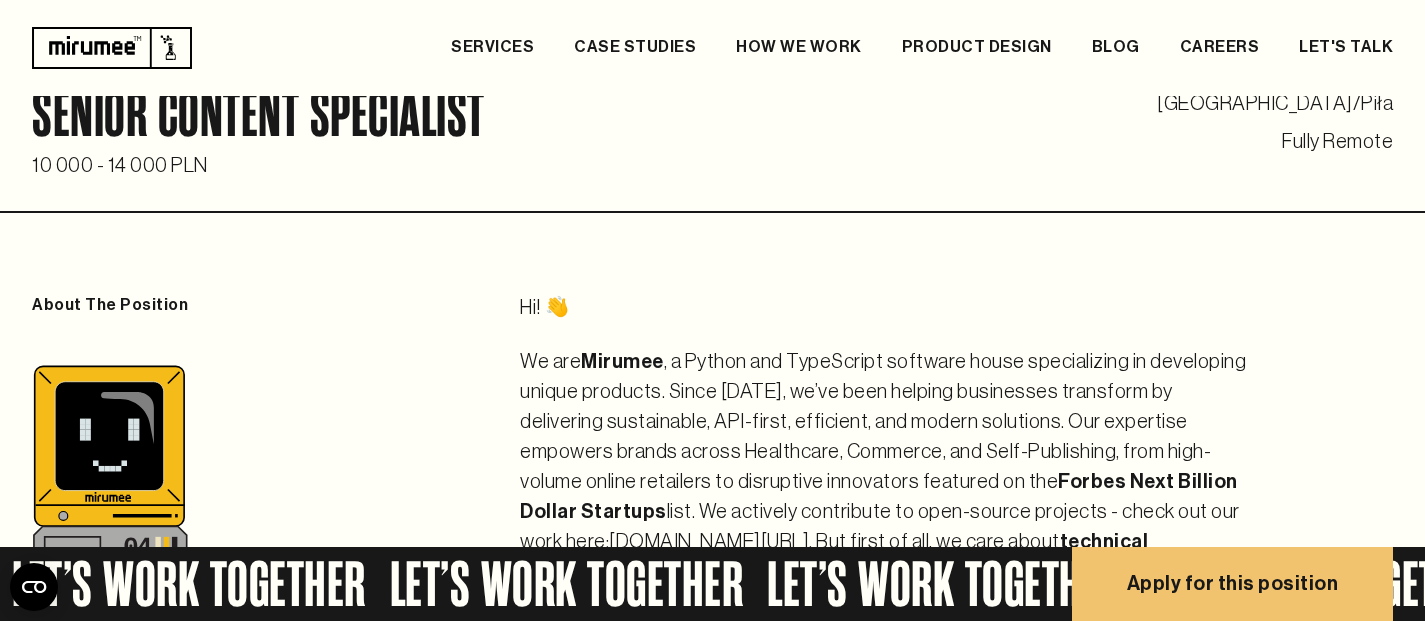 scroll, scrollTop: 0, scrollLeft: 0, axis: both 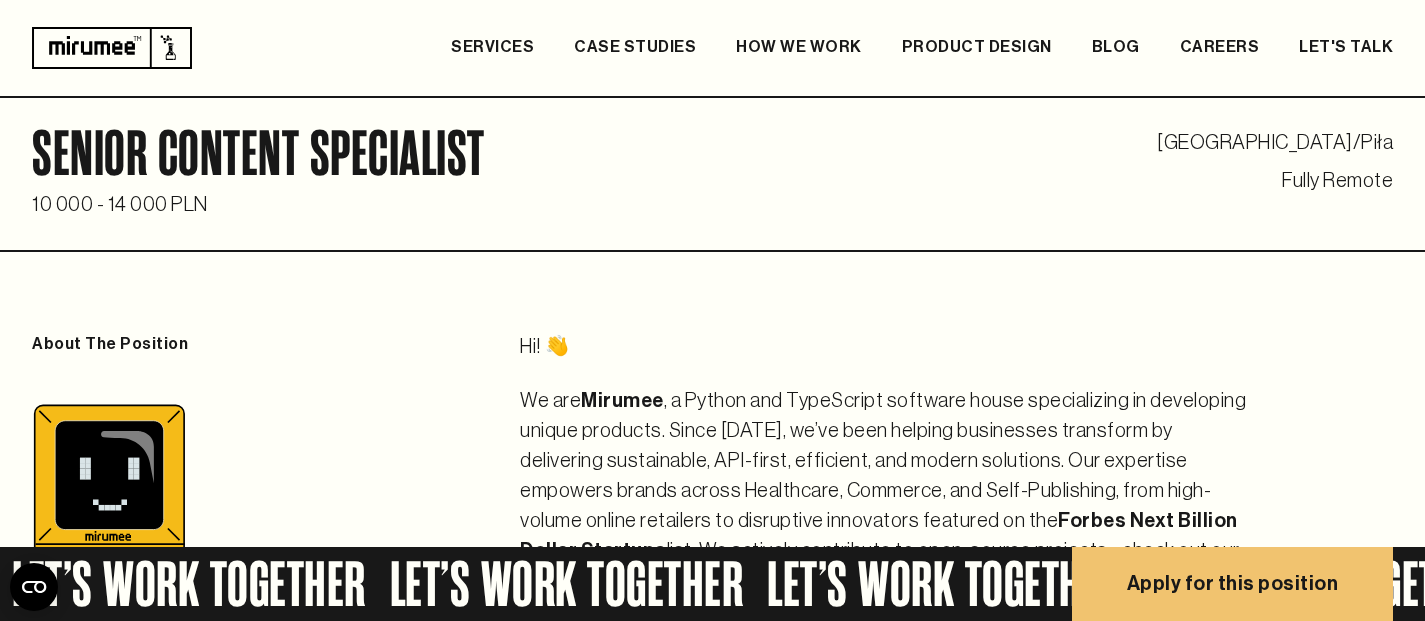 click on "SERVICES CASE STUDIES BREITLING BUTTERFLY LULU ROUGH TRADE SPAYA.AI HOW WE WORK PRODUCT DESIGN BLOG CAREERS LET'S TALK" at bounding box center [922, 48] 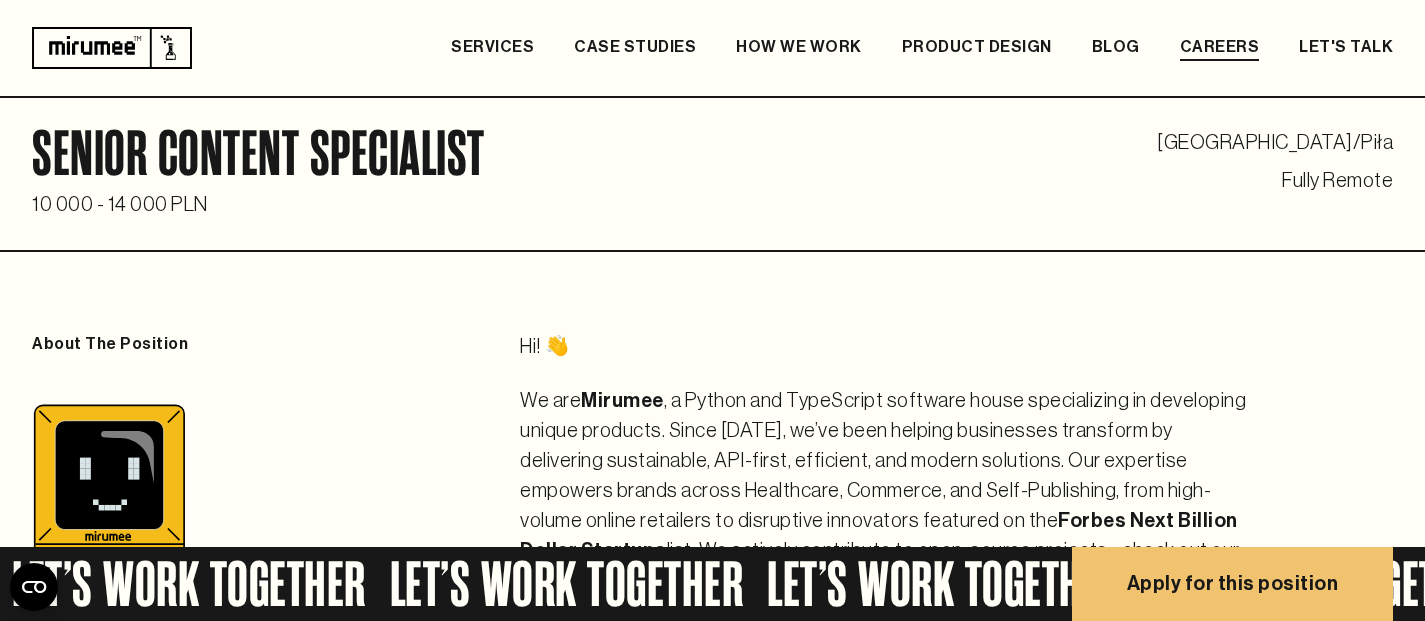 click on "CAREERS" at bounding box center (1220, 48) 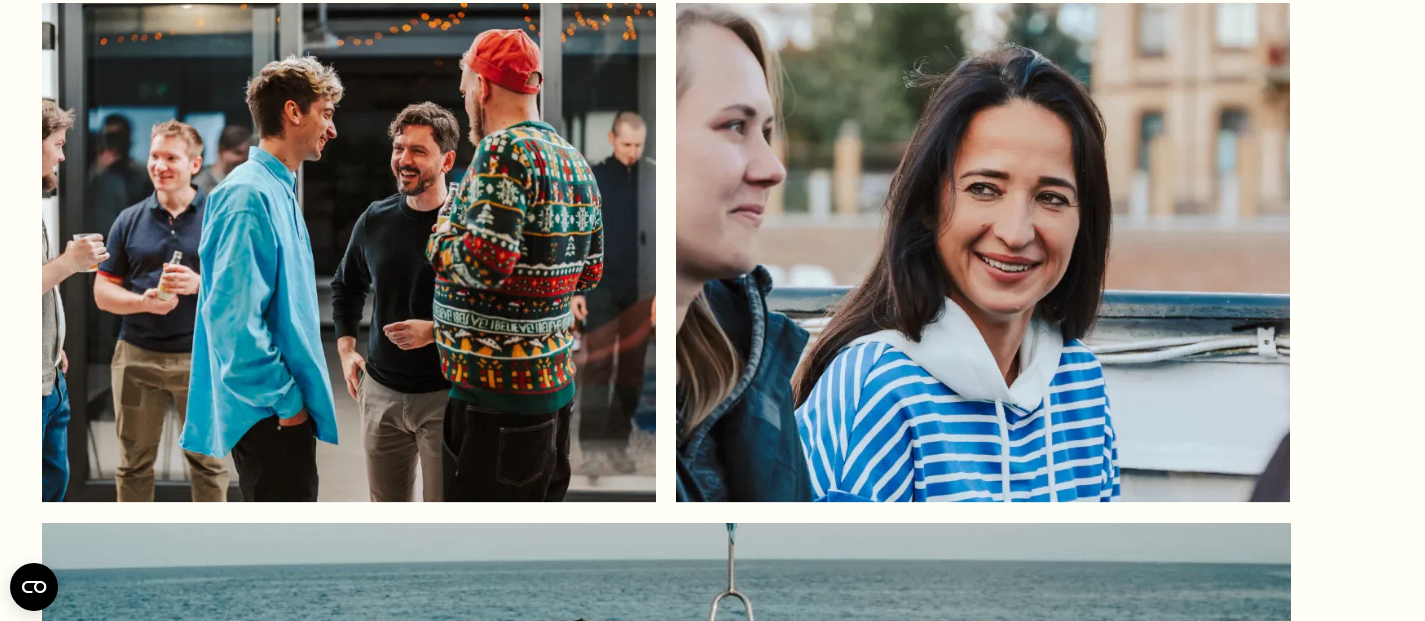 scroll, scrollTop: 10615, scrollLeft: 0, axis: vertical 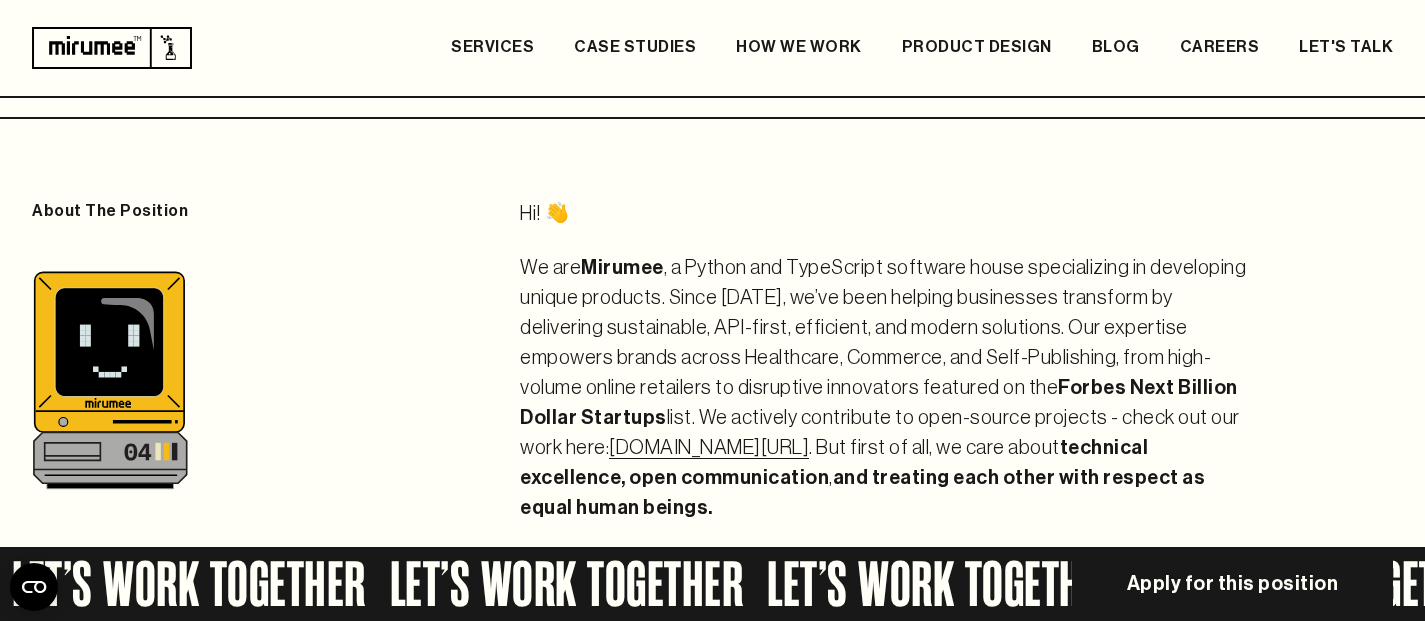 click on "Apply for this position" at bounding box center (1233, 584) 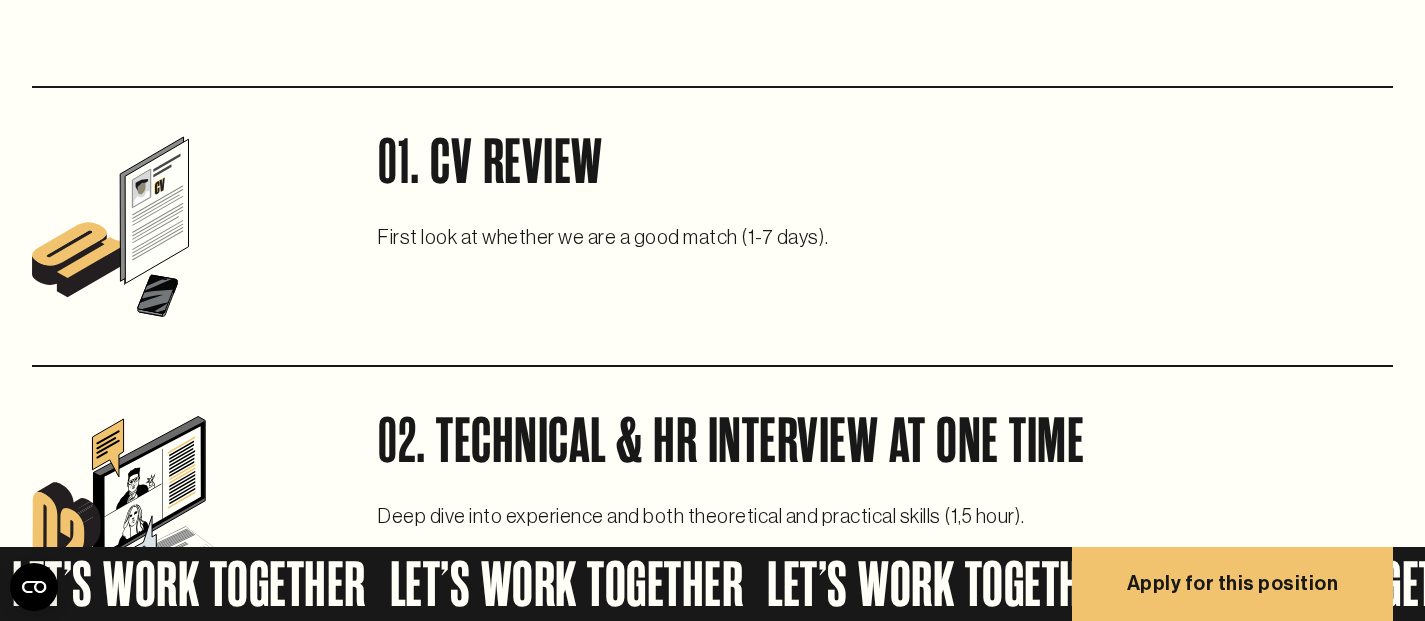 scroll, scrollTop: 3776, scrollLeft: 0, axis: vertical 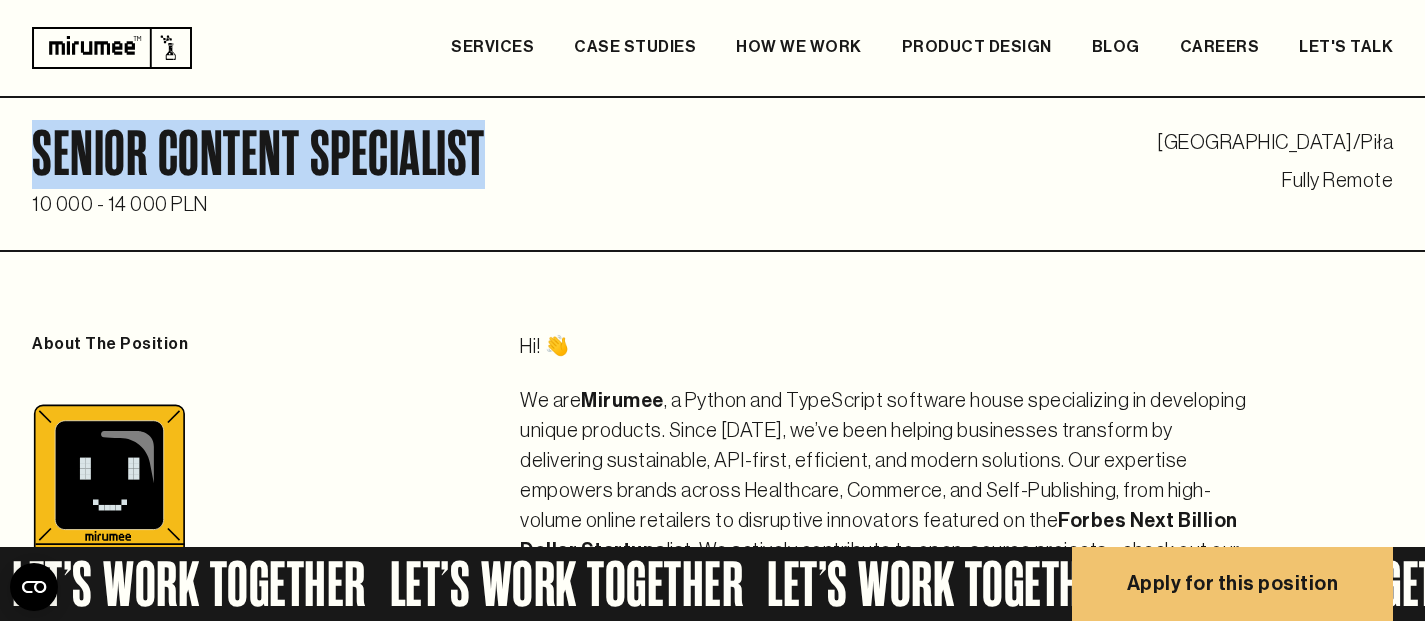 drag, startPoint x: 638, startPoint y: 163, endPoint x: 74, endPoint y: 148, distance: 564.19946 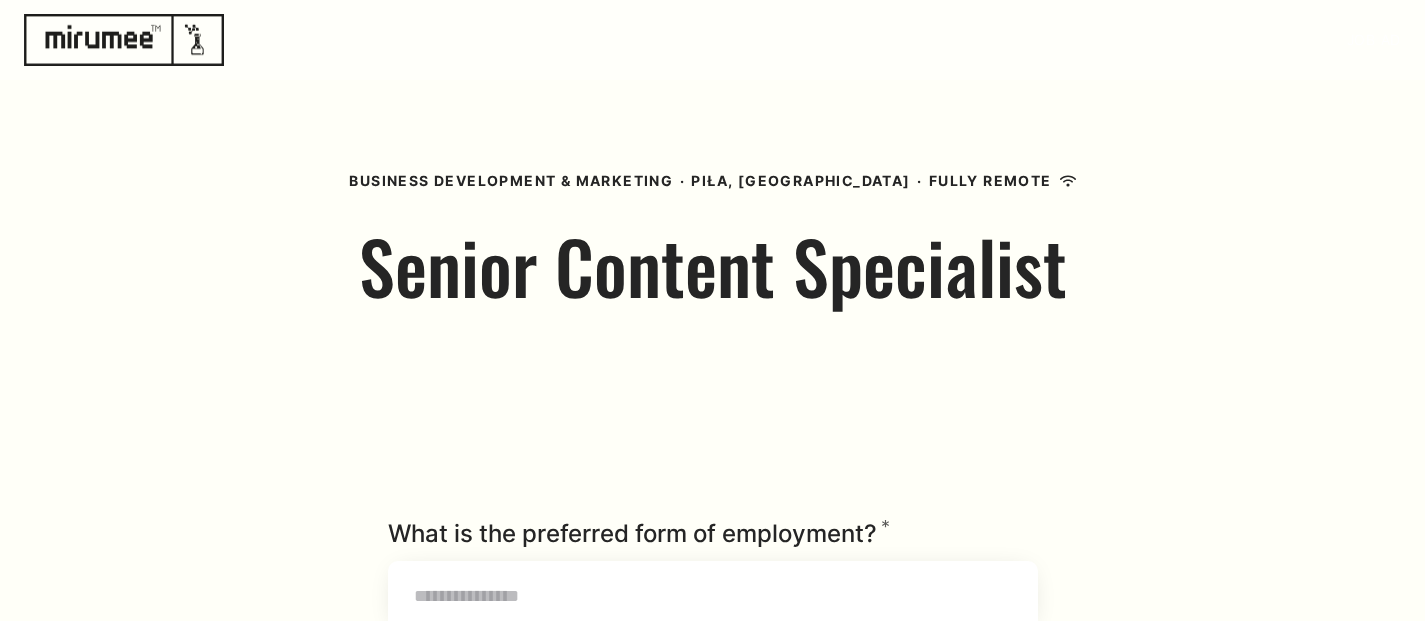 scroll, scrollTop: 0, scrollLeft: 0, axis: both 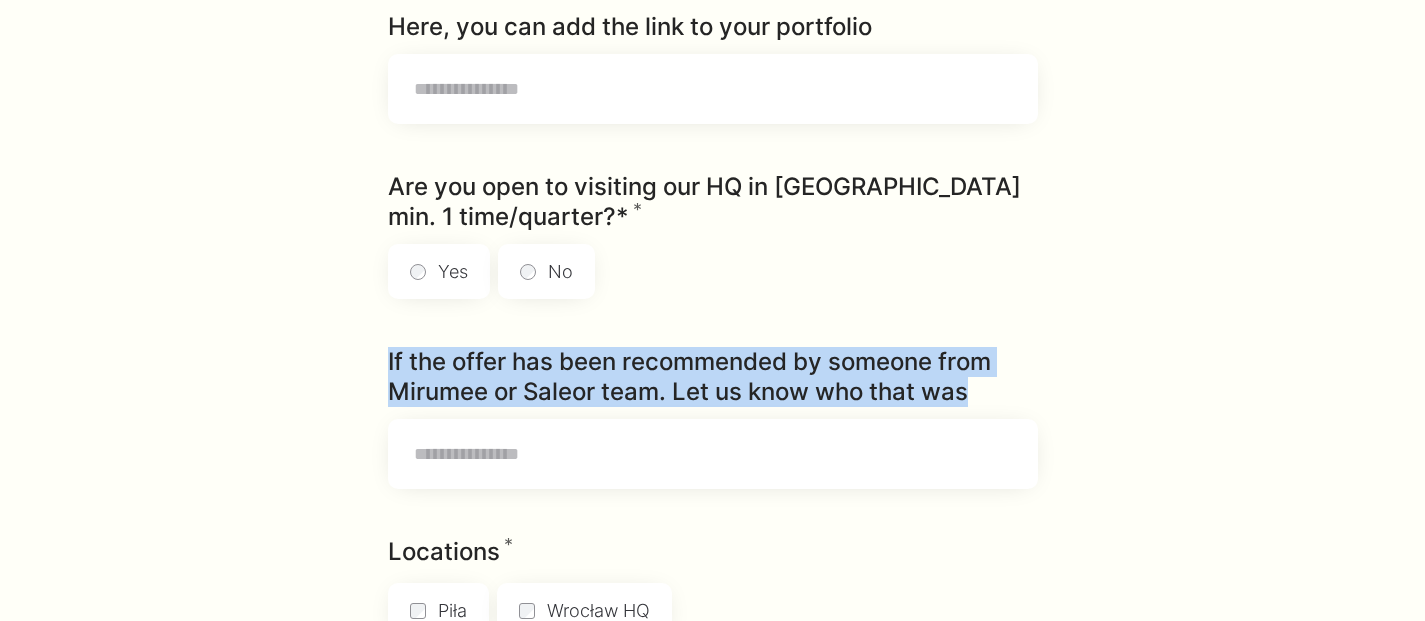 drag, startPoint x: 994, startPoint y: 383, endPoint x: 340, endPoint y: 362, distance: 654.3371 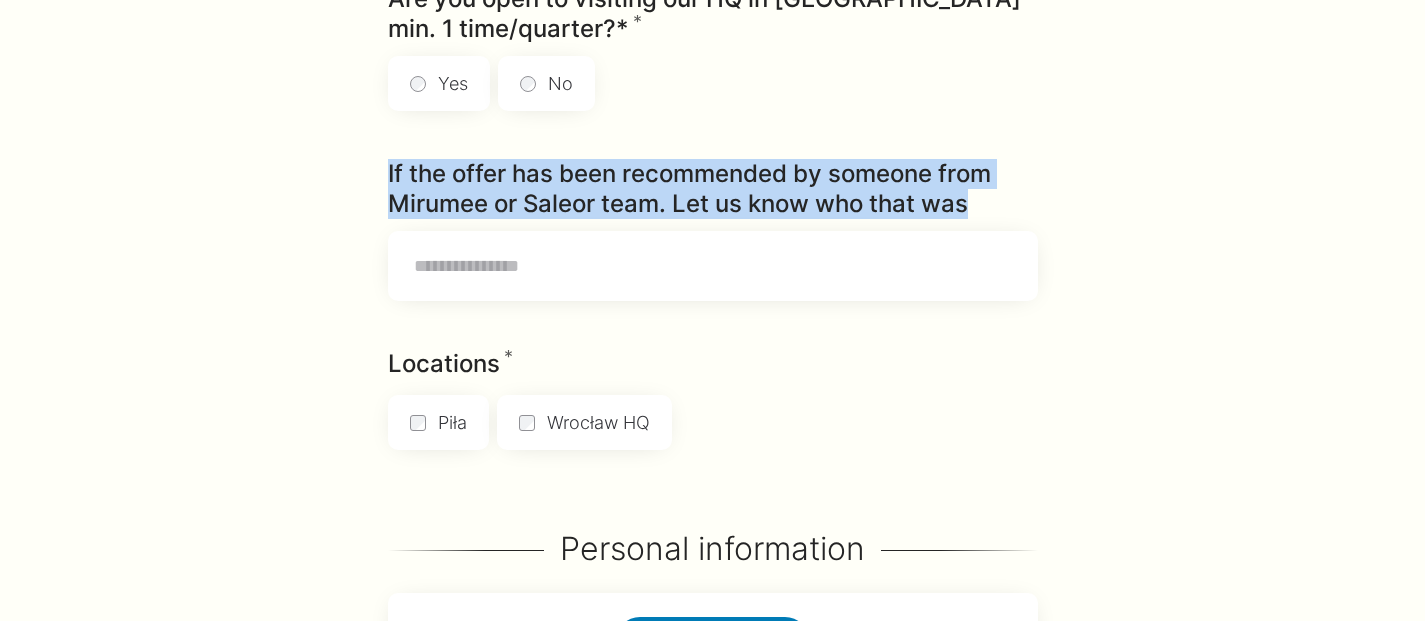 scroll, scrollTop: 1176, scrollLeft: 0, axis: vertical 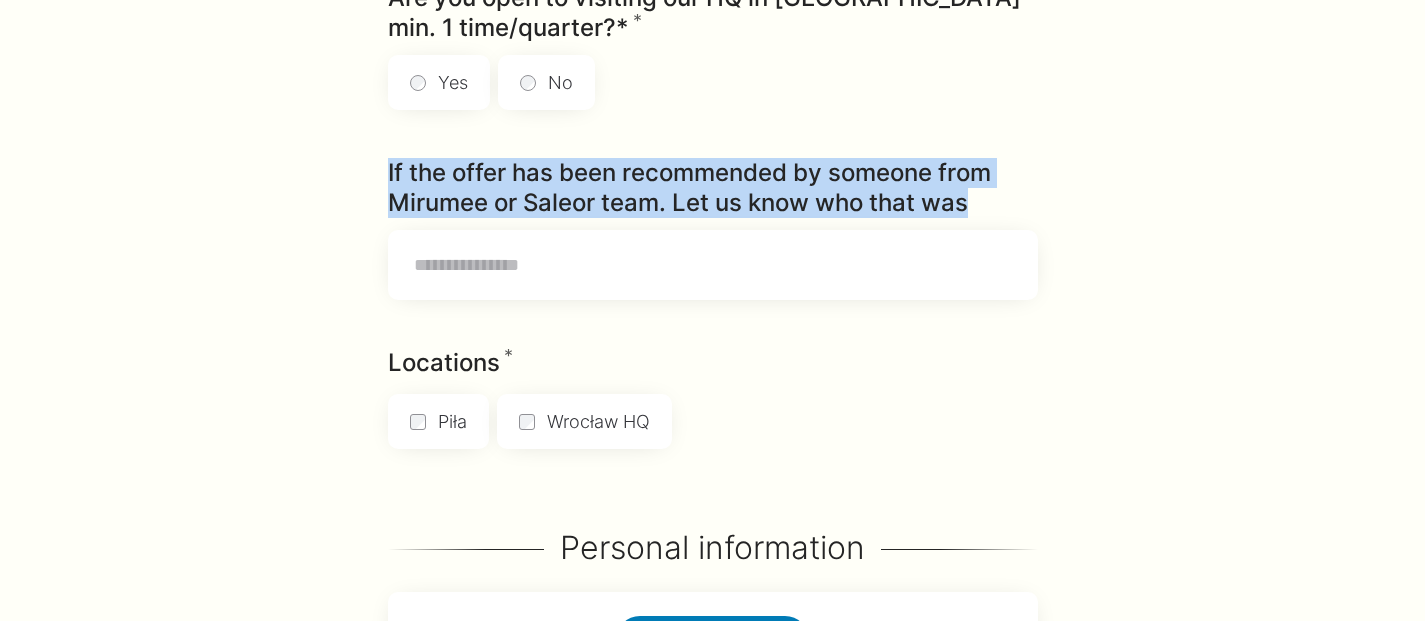 click on "What is the preferred form of employment? * Required
Did you mean
What are your salary expectations? * Required
Did you mean
When could you start working with us? * Required
Did you mean
Here, you can add the link to your portfolio
Did you mean
Are you open to visiting our HQ in [GEOGRAPHIC_DATA] min. 1 time/quarter?* * Required" at bounding box center (712, 542) 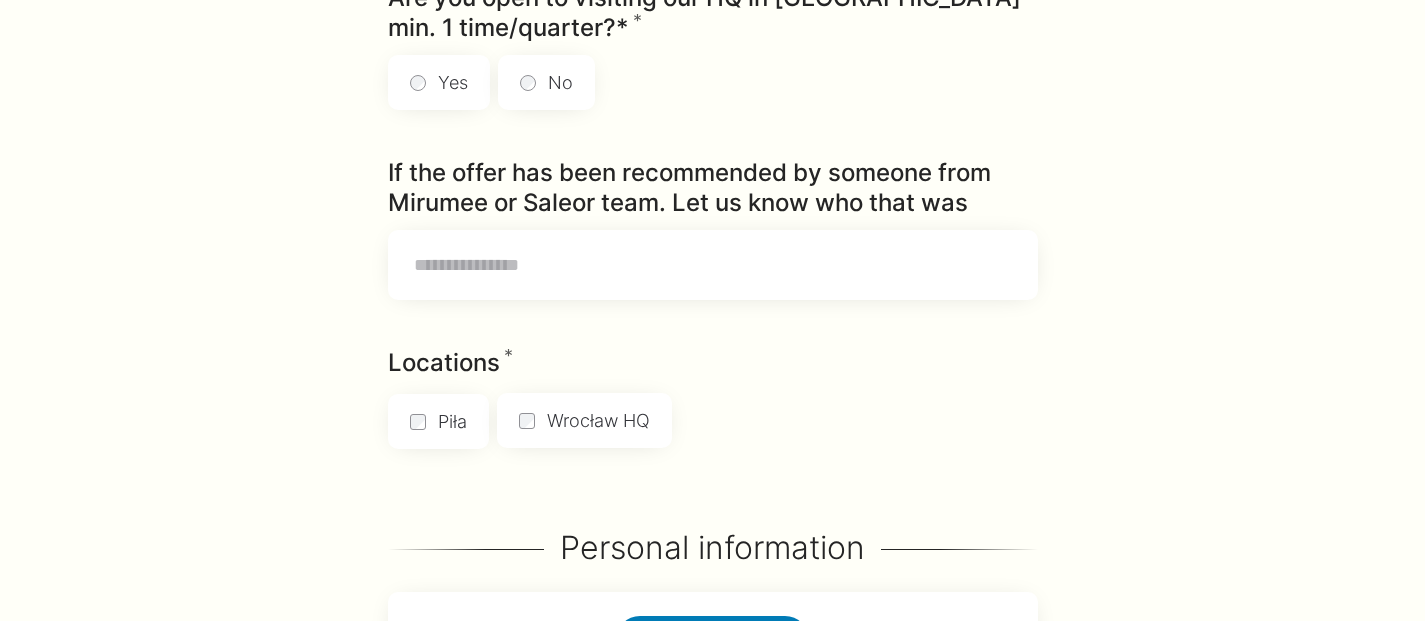 click on "Wrocław HQ" at bounding box center [584, 420] 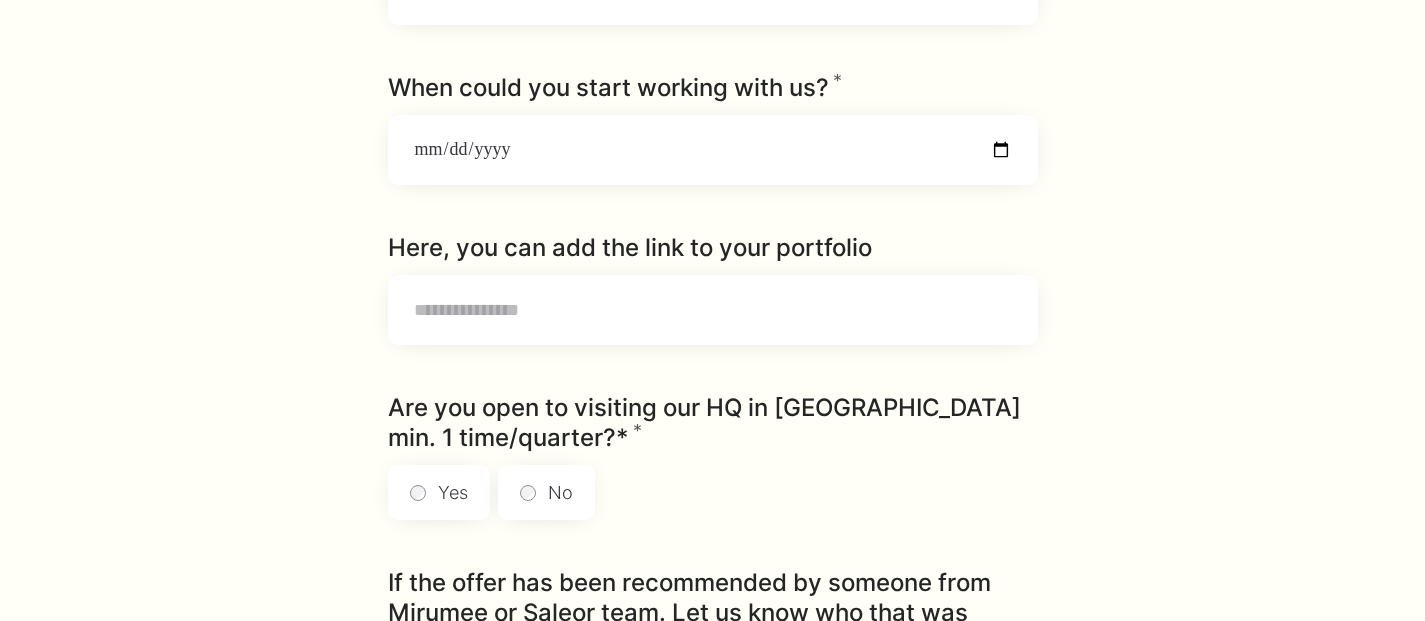scroll, scrollTop: 835, scrollLeft: 0, axis: vertical 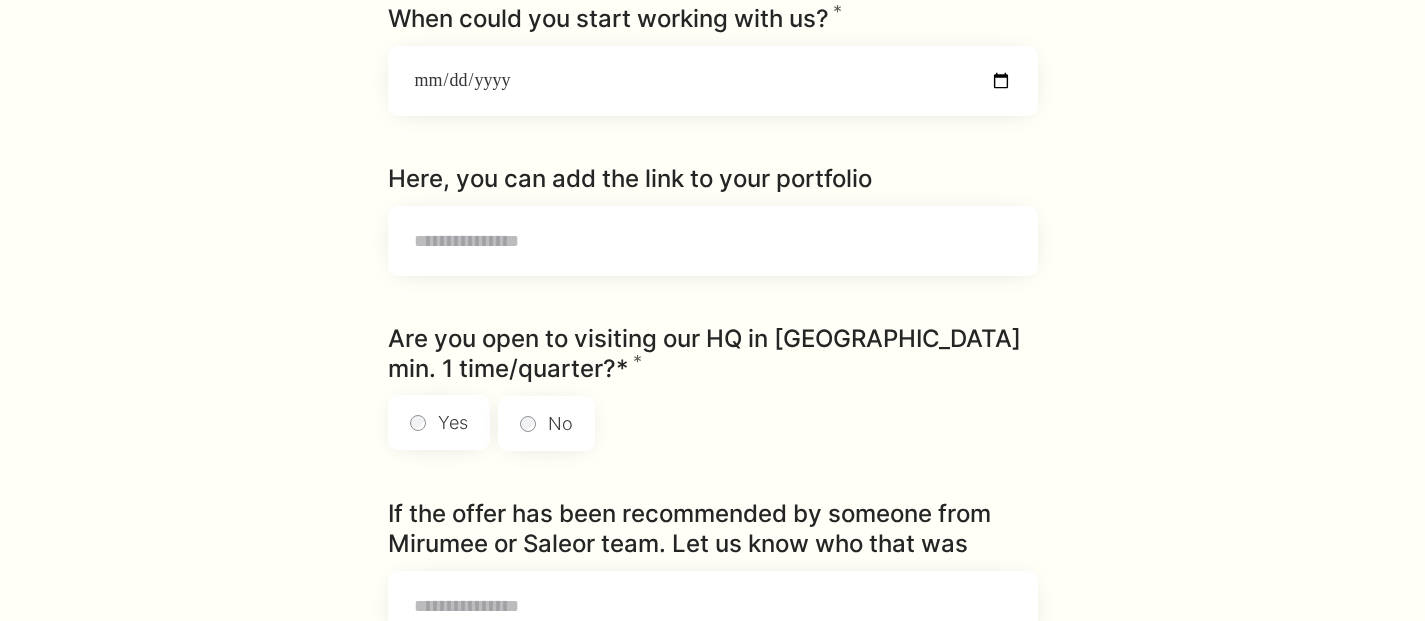click on "Yes" at bounding box center (439, 422) 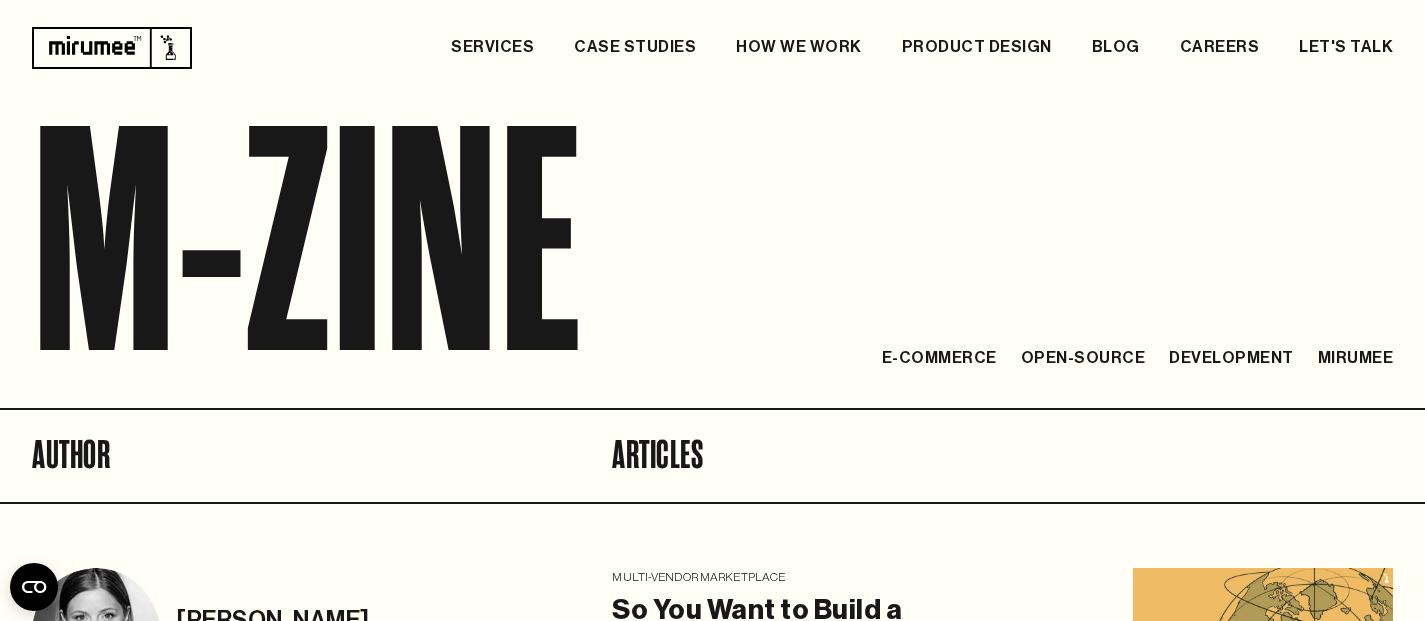 scroll, scrollTop: 0, scrollLeft: 0, axis: both 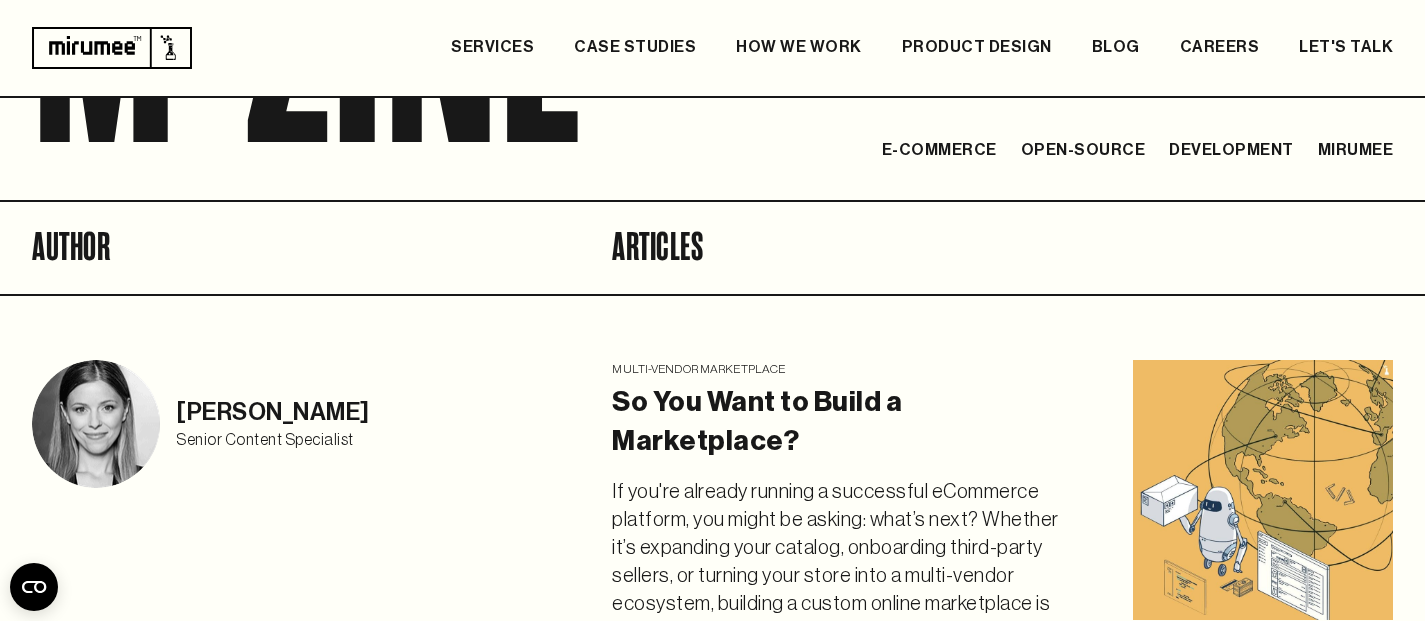 click on "Senior Content Specialist" at bounding box center (273, 440) 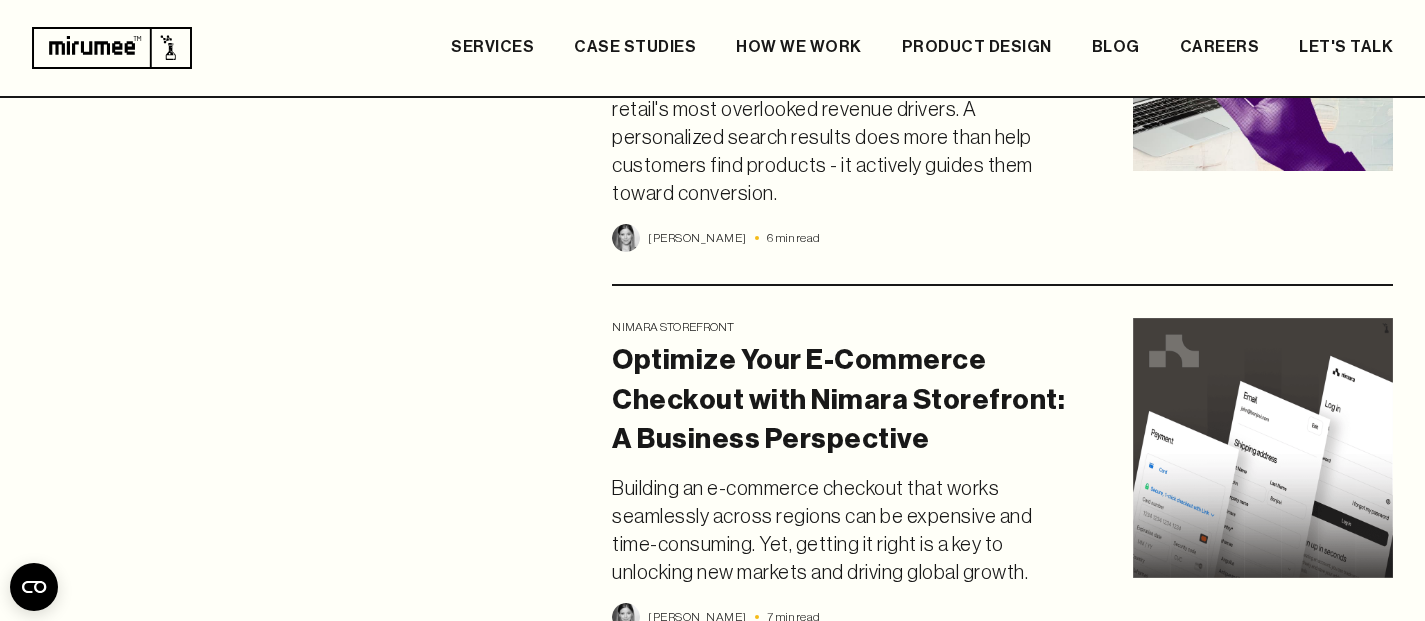 scroll, scrollTop: 1904, scrollLeft: 0, axis: vertical 